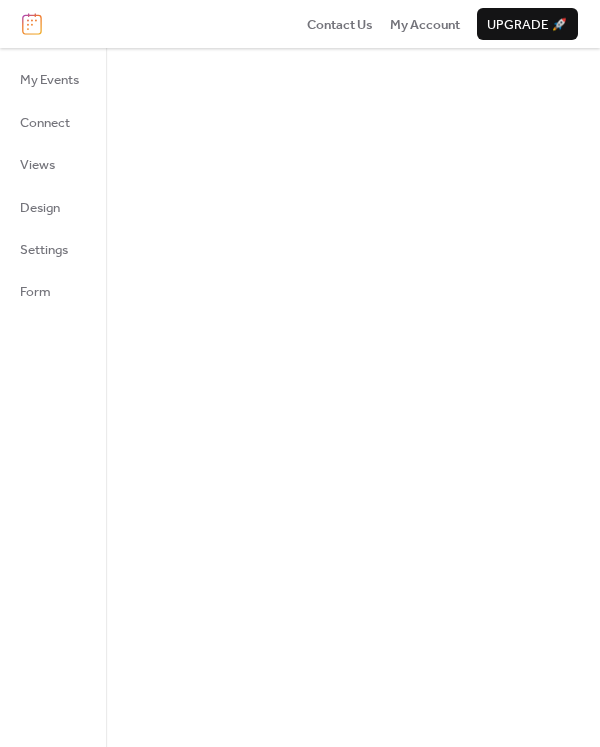 scroll, scrollTop: 0, scrollLeft: 0, axis: both 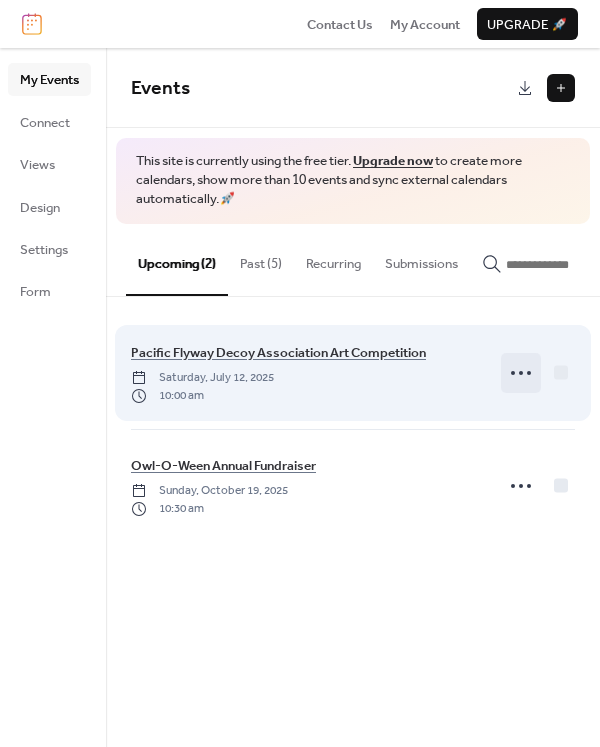 click 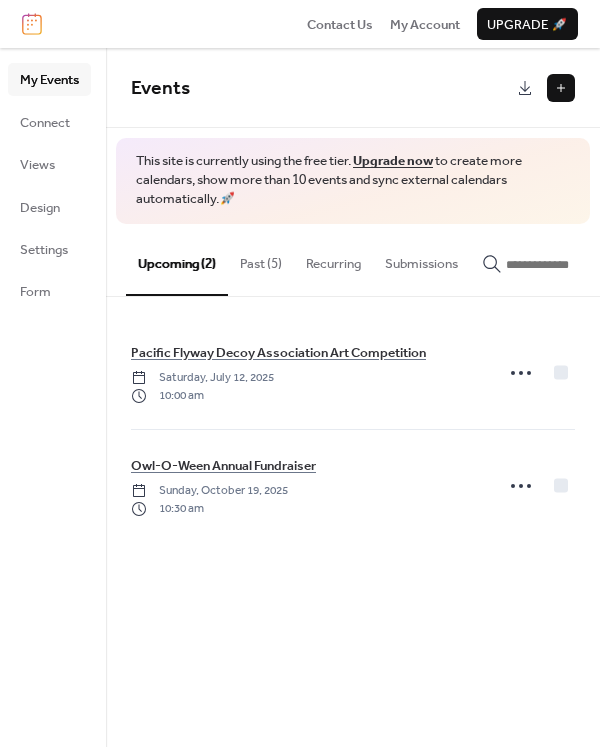 click on "My Events Connect Views Design Settings Form" at bounding box center [53, 397] 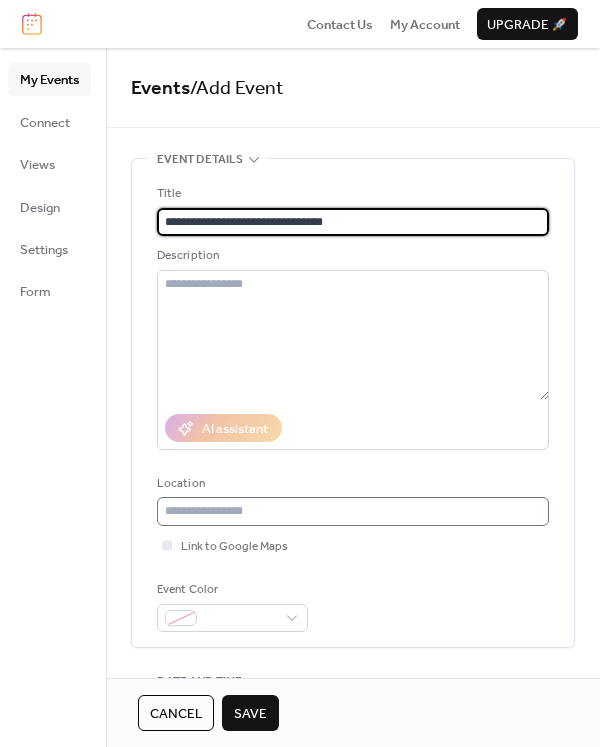 type on "**********" 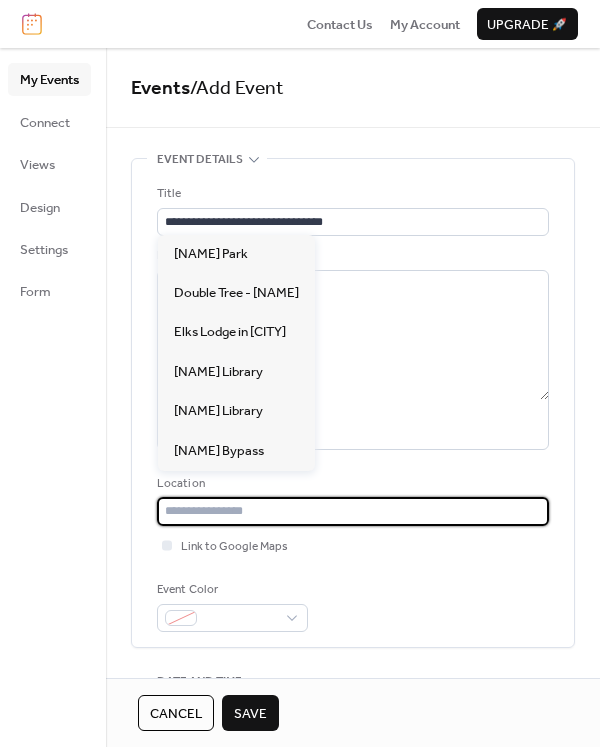click at bounding box center [353, 511] 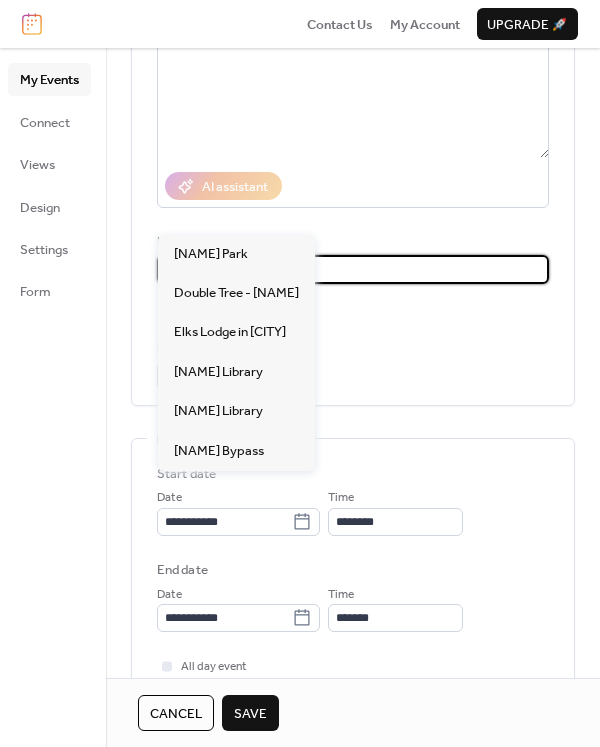 scroll, scrollTop: 234, scrollLeft: 0, axis: vertical 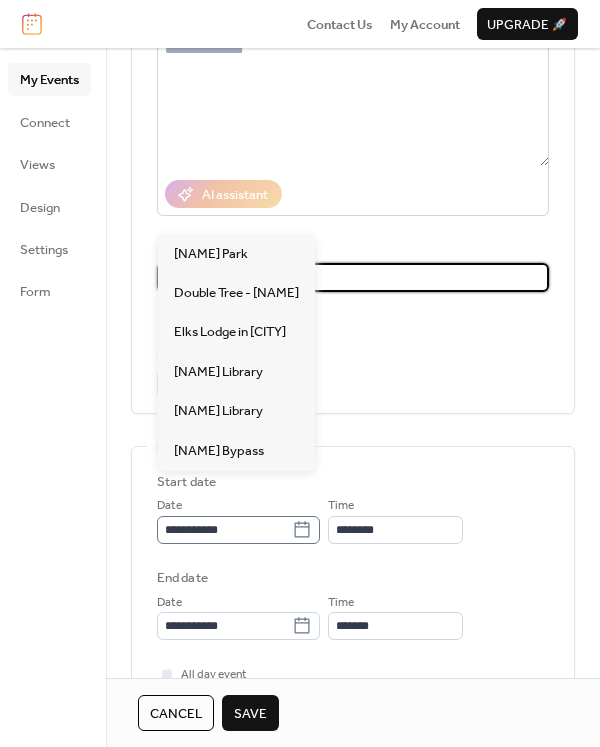 click 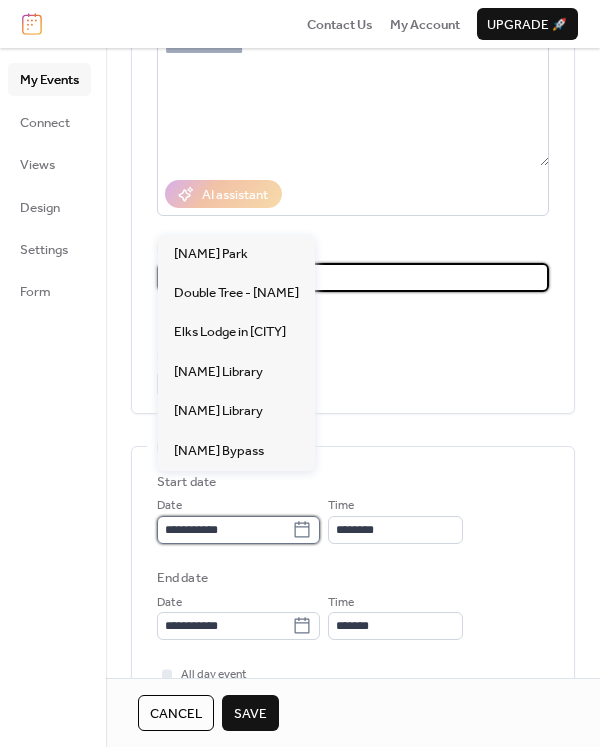 click on "**********" at bounding box center (224, 530) 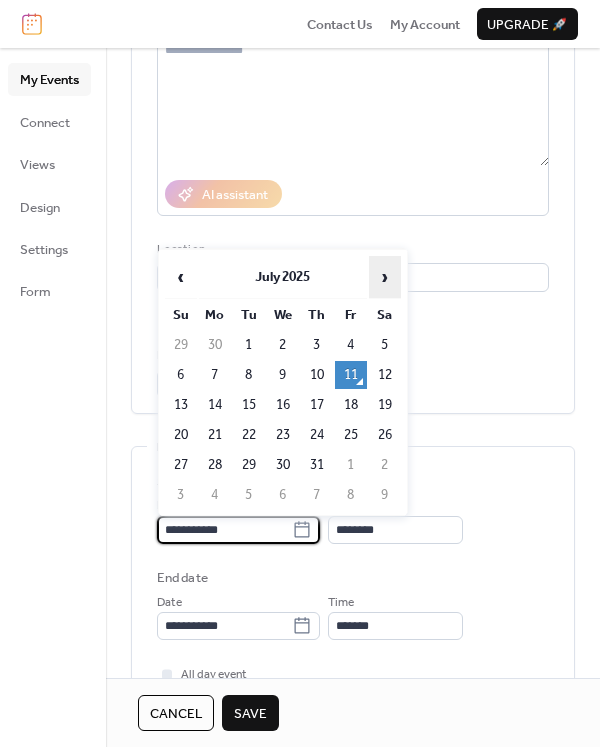 click on "›" at bounding box center [385, 277] 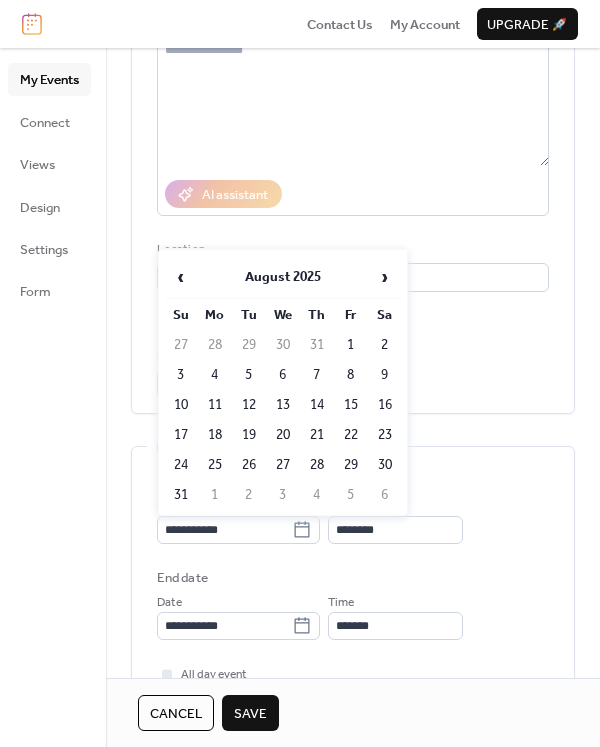 click on "23" at bounding box center [385, 435] 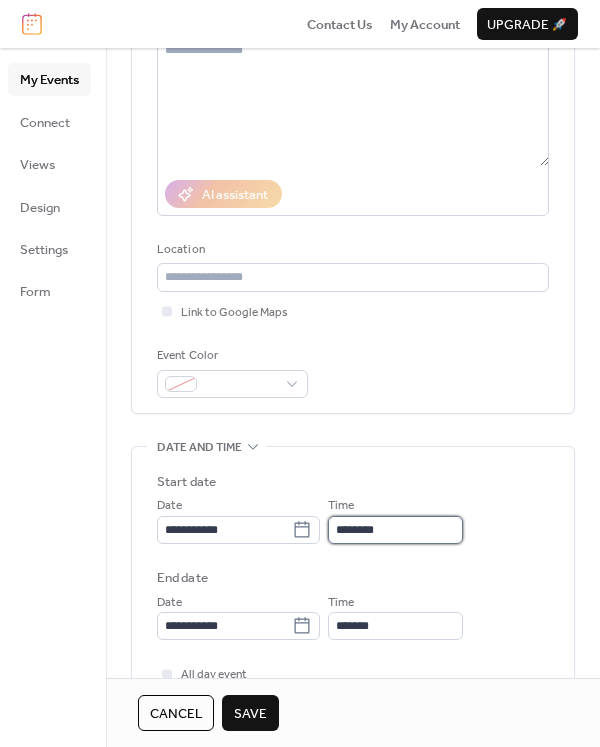 click on "********" at bounding box center [395, 530] 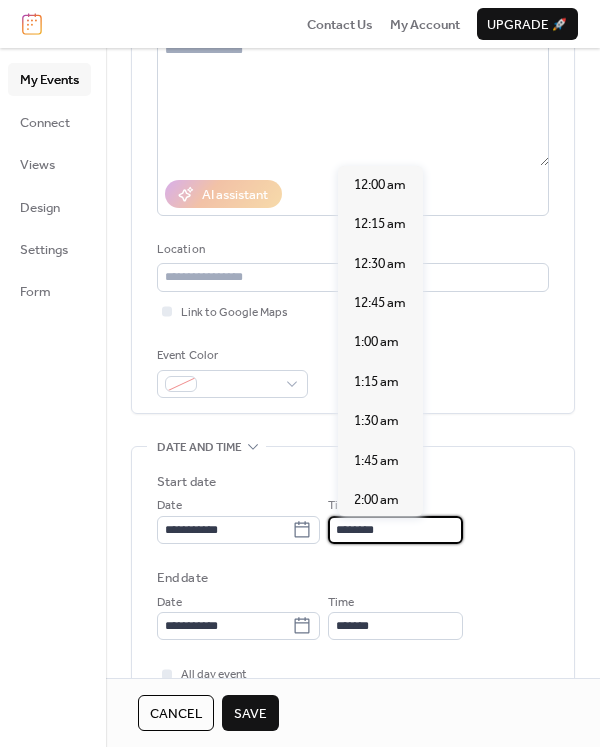 scroll, scrollTop: 1915, scrollLeft: 0, axis: vertical 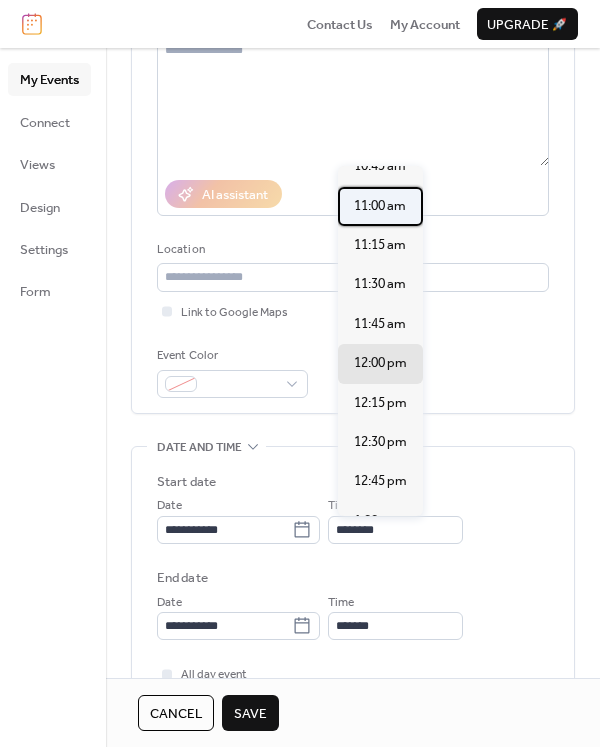 click on "11:00 am" at bounding box center [380, 206] 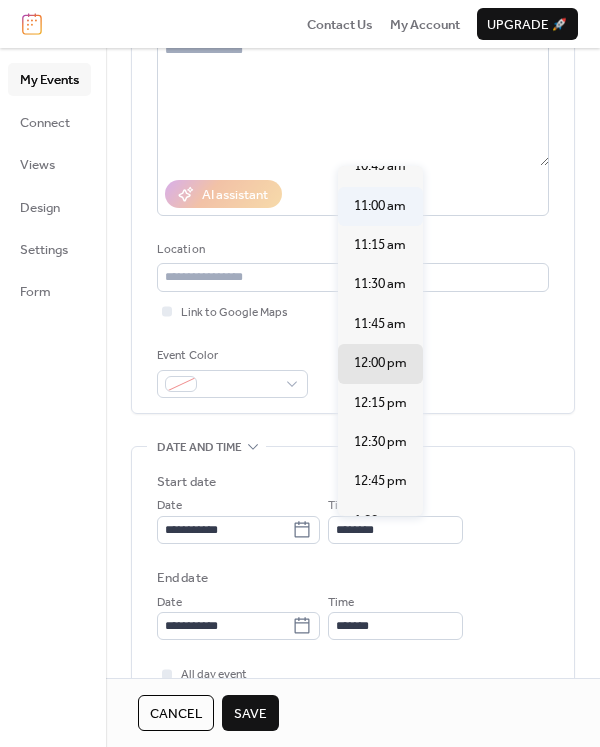type on "********" 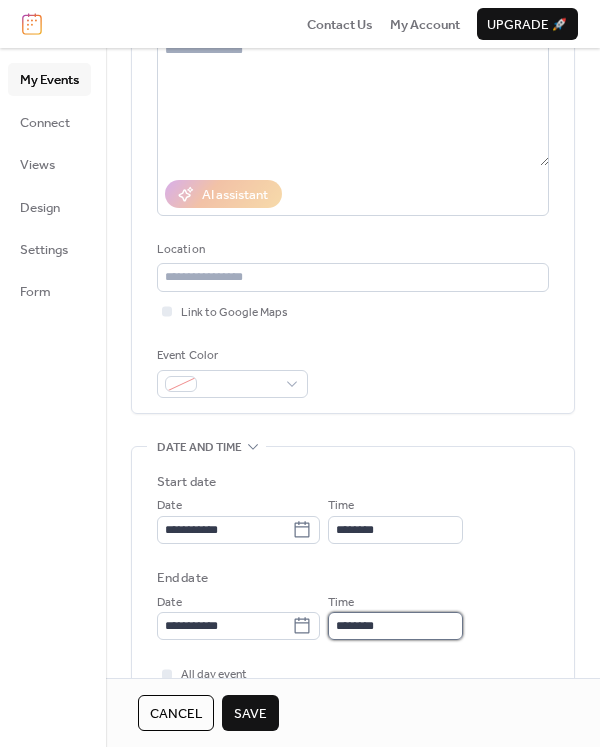 click on "********" at bounding box center (395, 626) 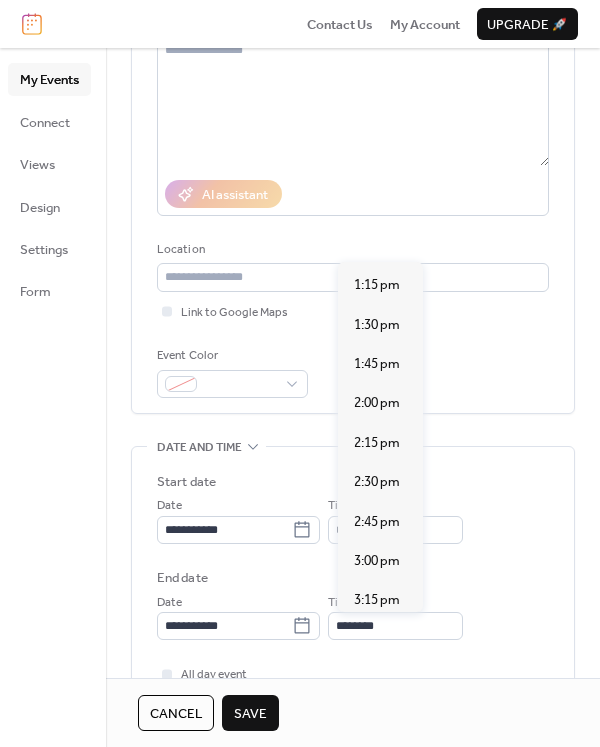 scroll, scrollTop: 346, scrollLeft: 0, axis: vertical 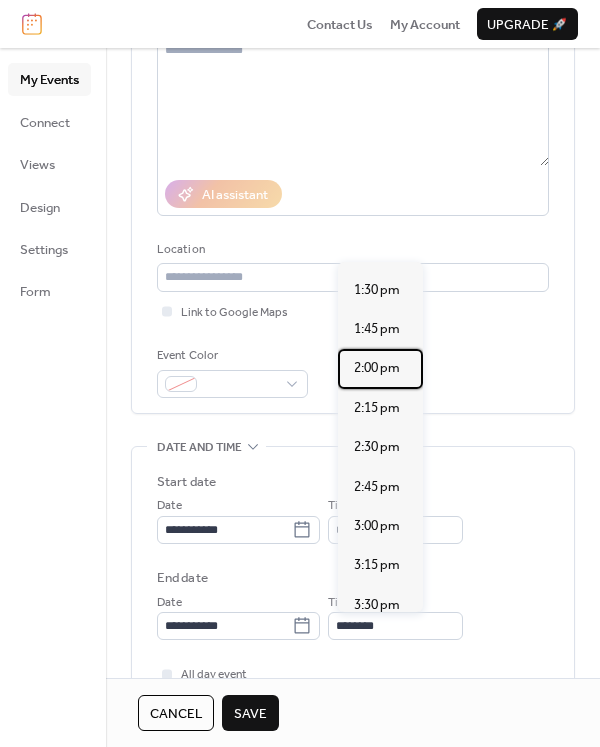 click on "2:00 pm" at bounding box center [377, 368] 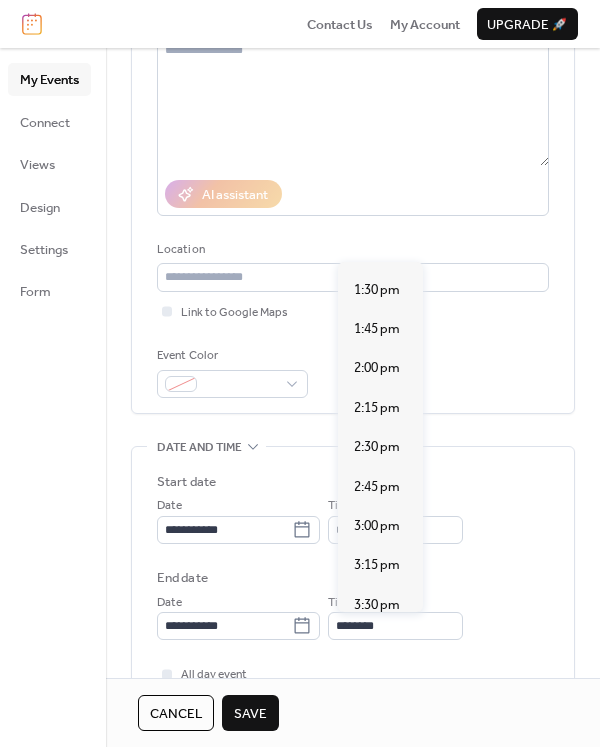 type on "*******" 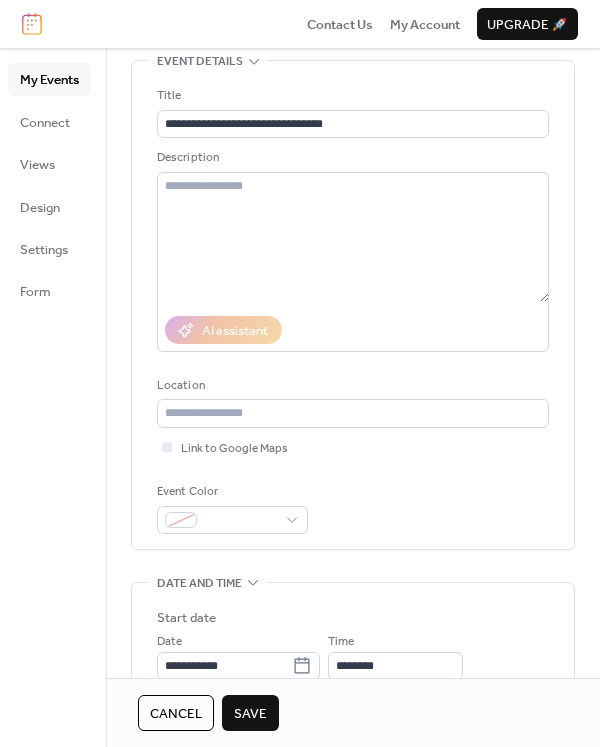 scroll, scrollTop: 101, scrollLeft: 0, axis: vertical 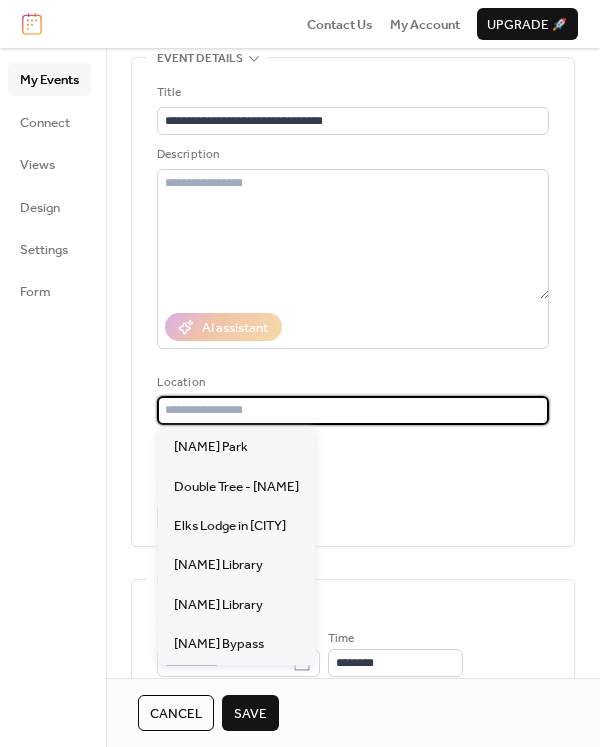 click at bounding box center [353, 410] 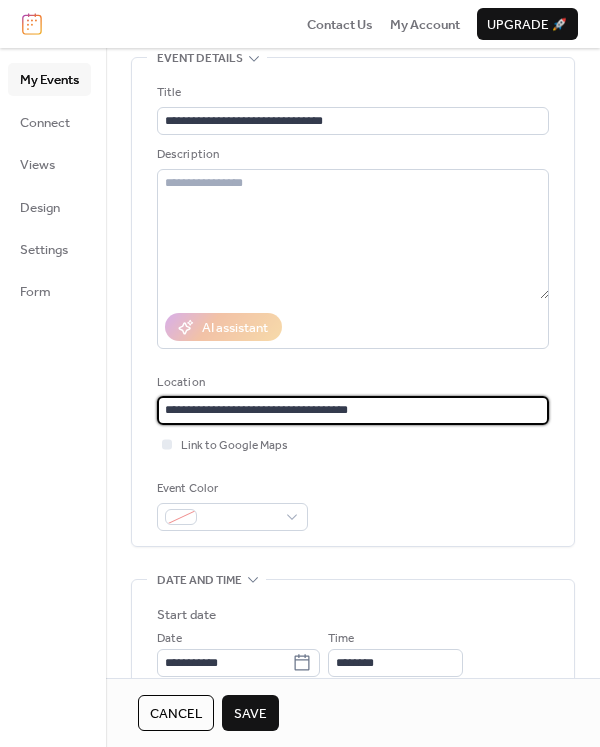type on "**********" 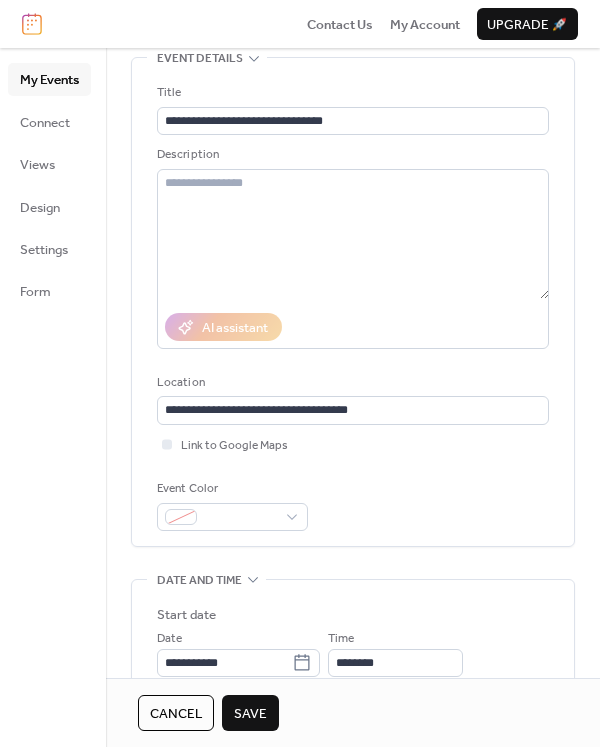 click on "Event Color" at bounding box center [353, 505] 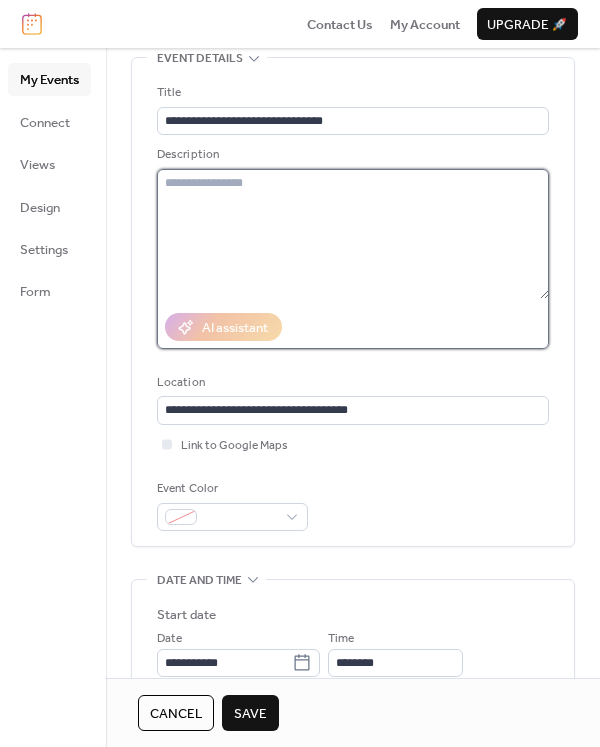 click at bounding box center [353, 234] 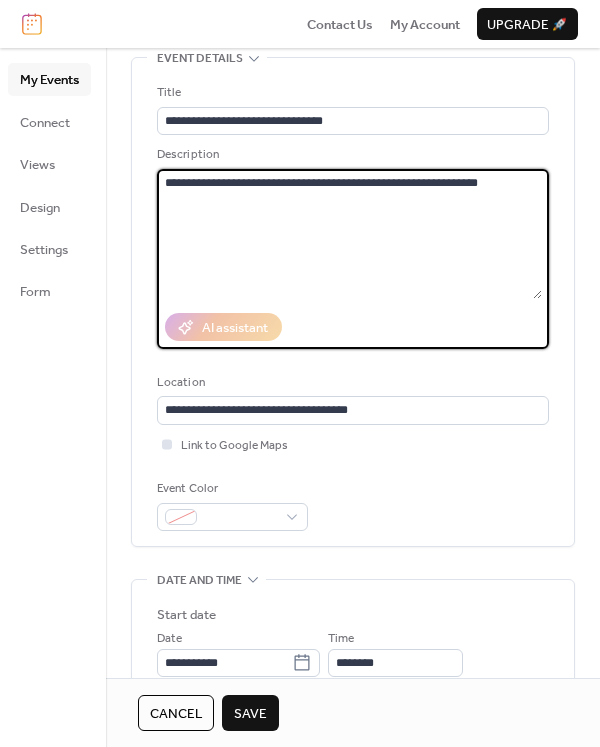type on "**********" 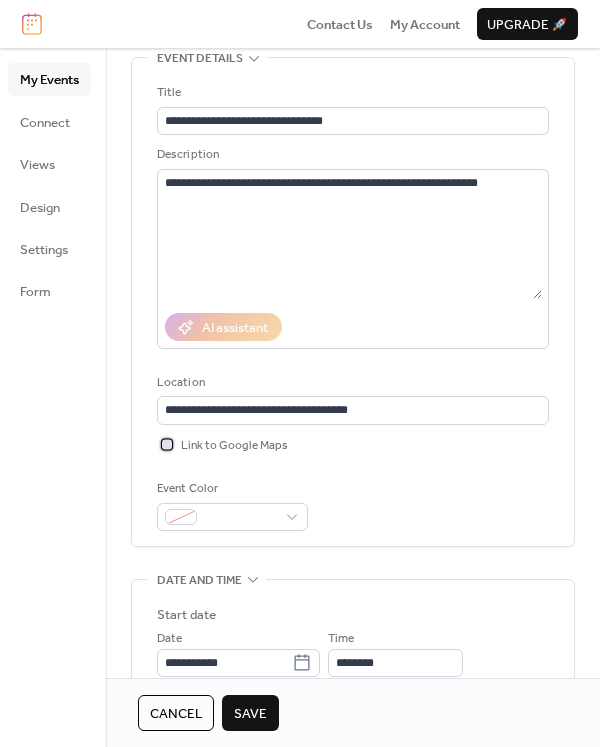 click at bounding box center [167, 444] 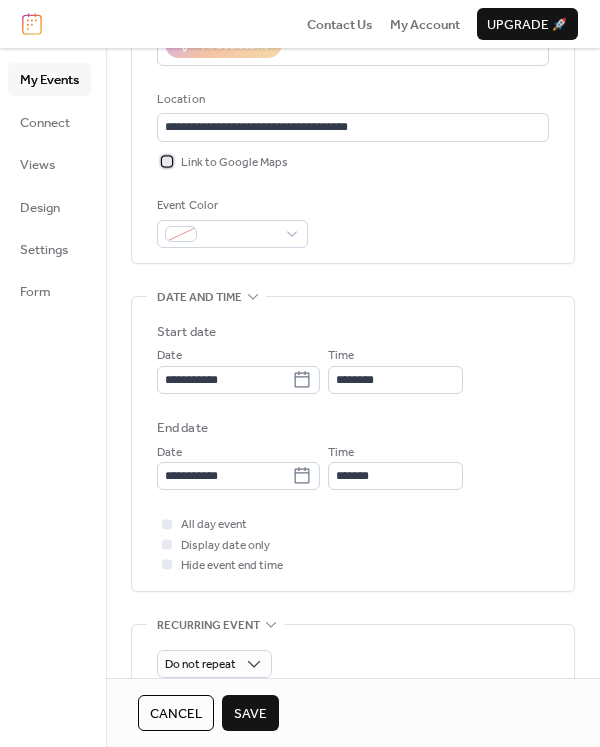 scroll, scrollTop: 0, scrollLeft: 0, axis: both 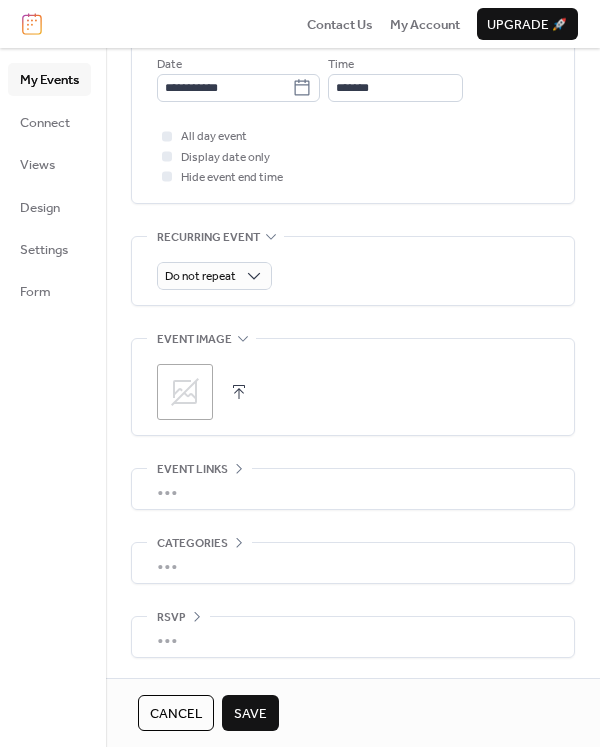 click on "Save" at bounding box center [250, 714] 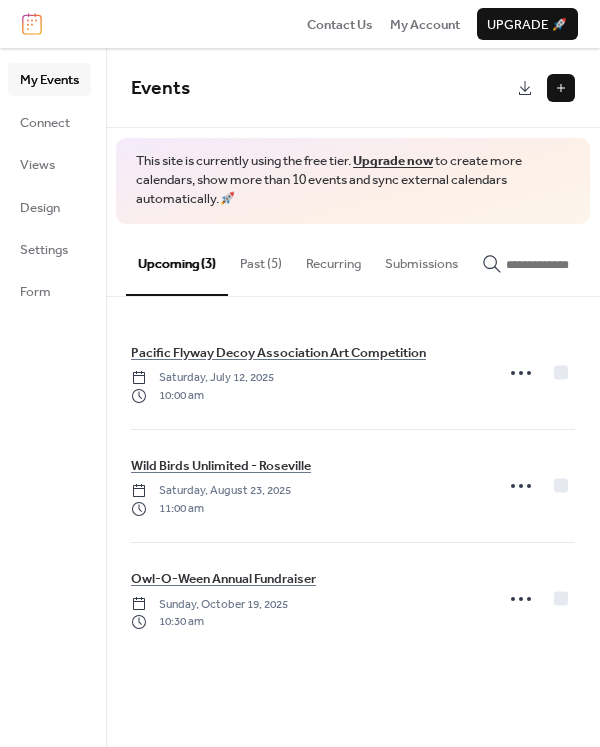 click at bounding box center [561, 88] 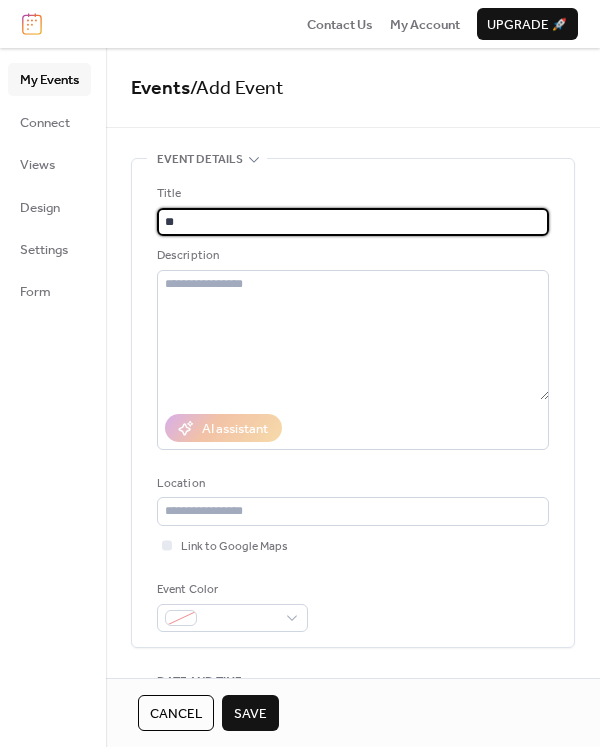 type on "*" 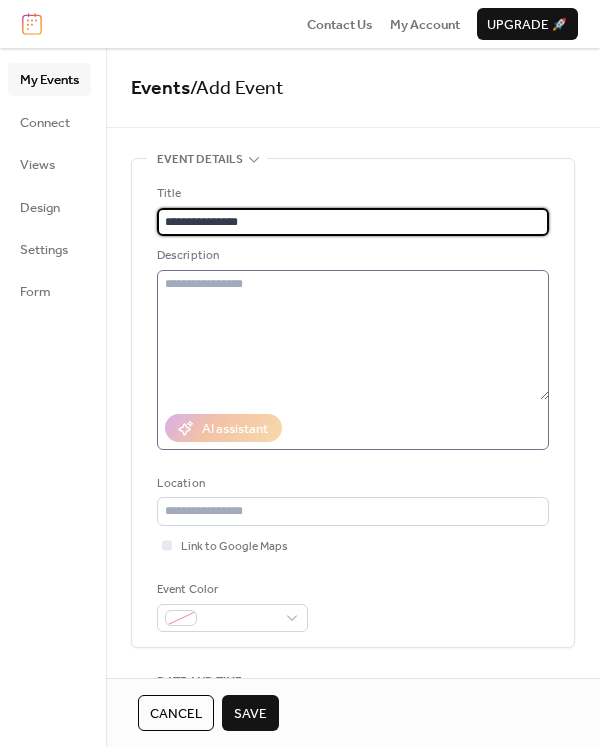 type on "**********" 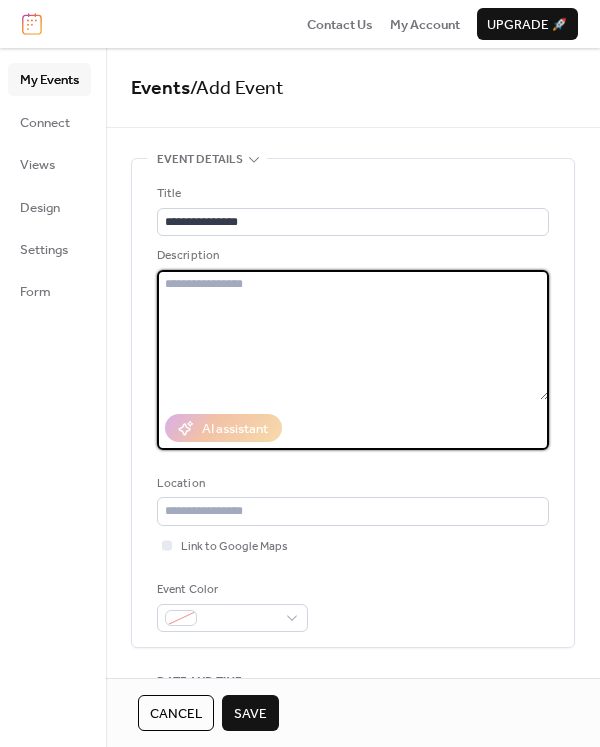 click at bounding box center [353, 335] 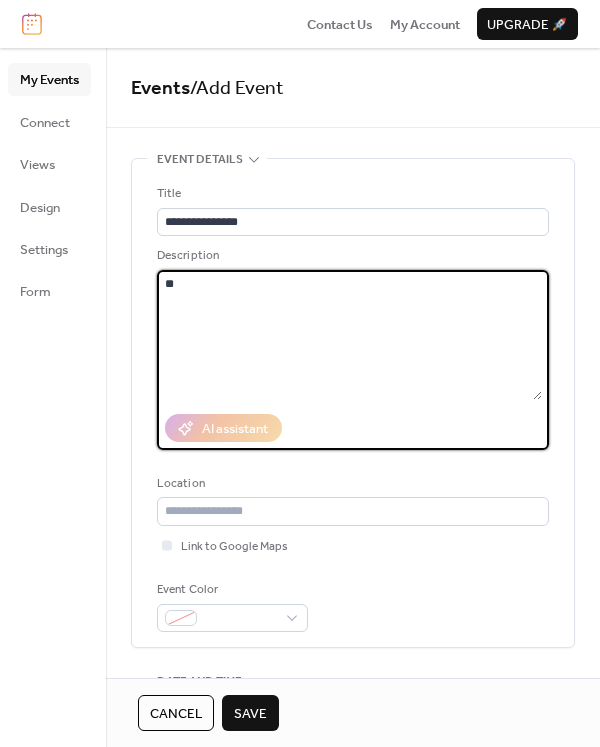 type on "*" 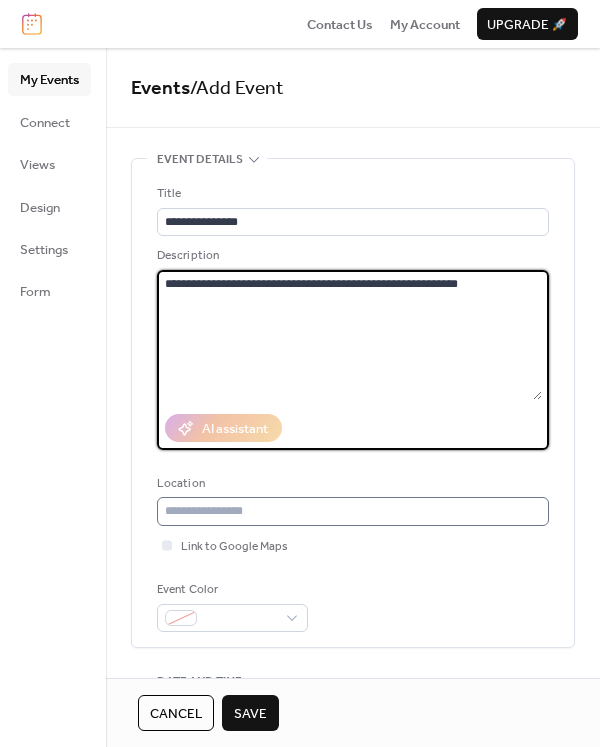 type on "**********" 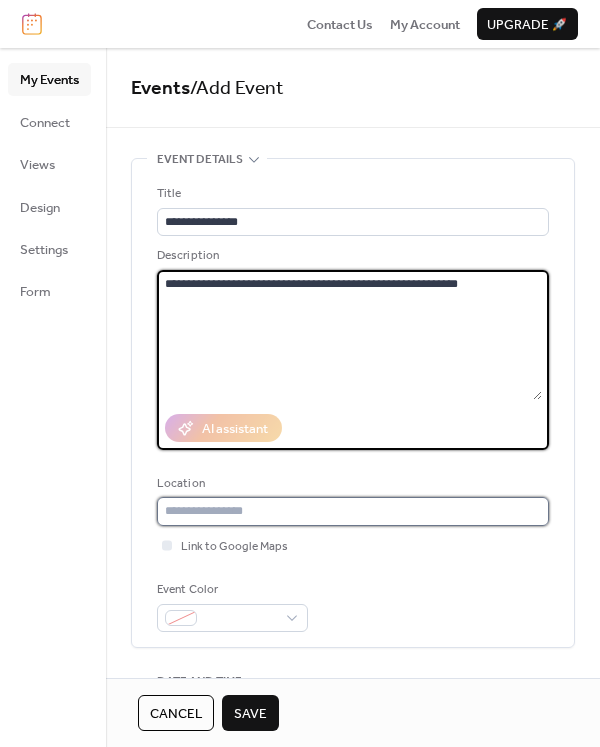 click at bounding box center (353, 511) 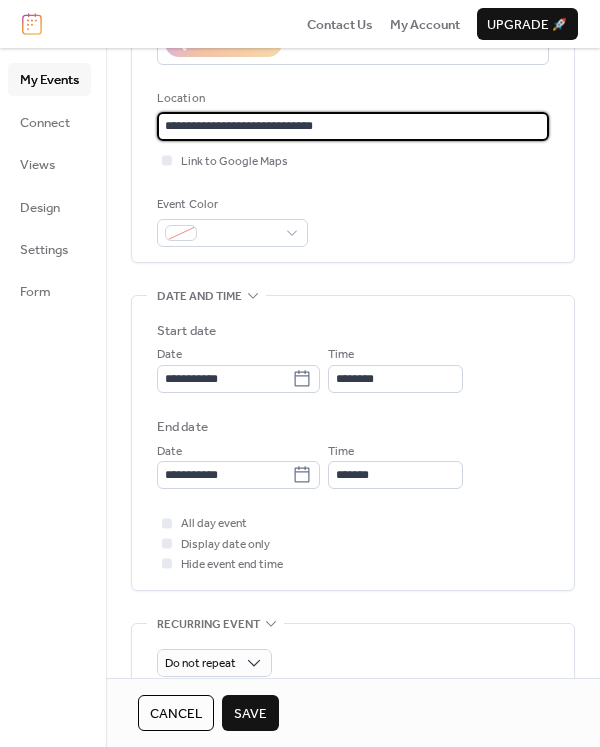 scroll, scrollTop: 392, scrollLeft: 0, axis: vertical 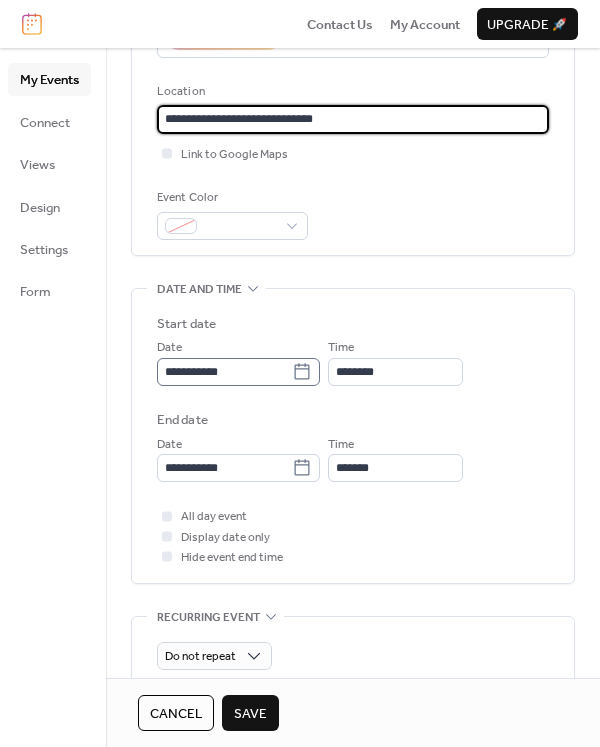 type on "**********" 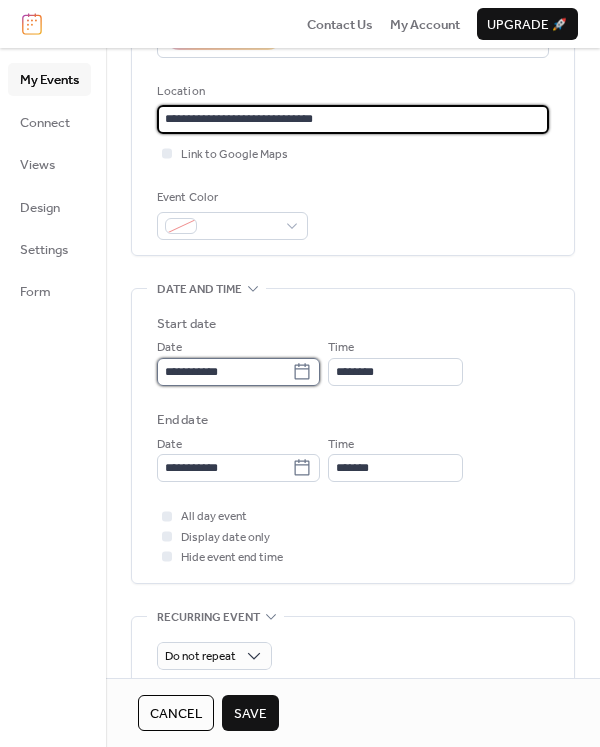click on "**********" at bounding box center (224, 372) 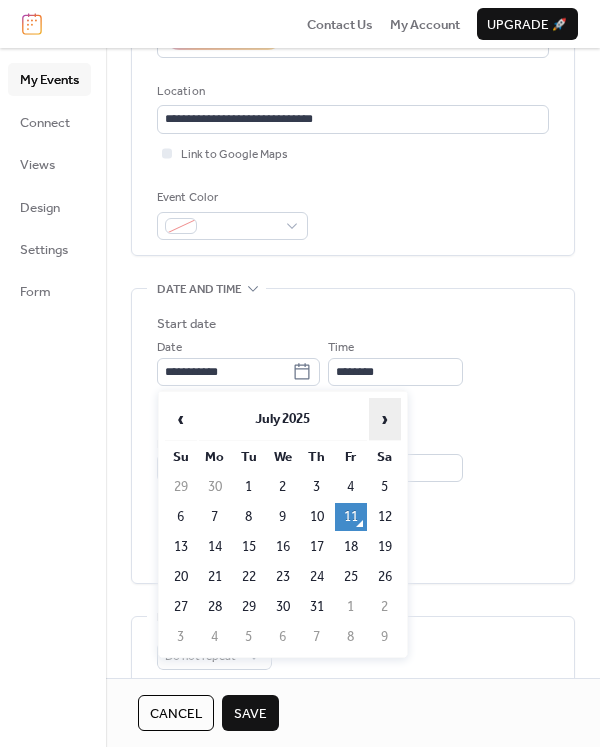 click on "›" at bounding box center [385, 419] 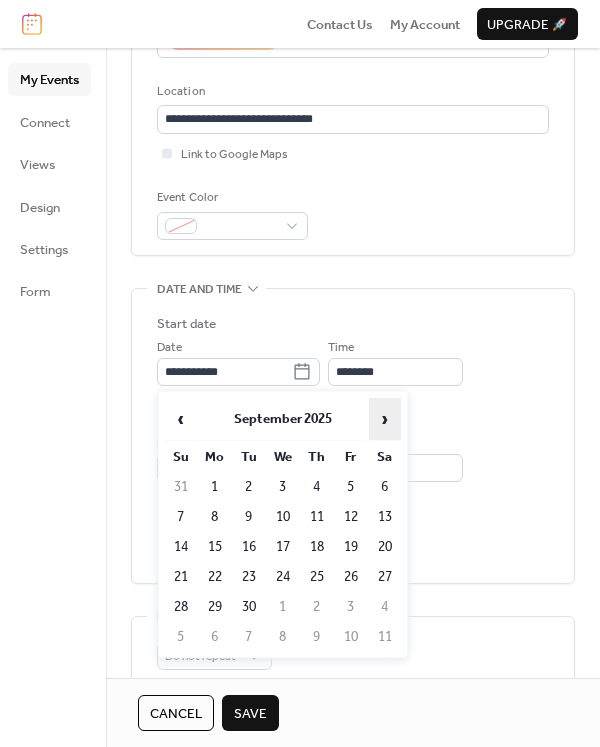 click on "›" at bounding box center [385, 419] 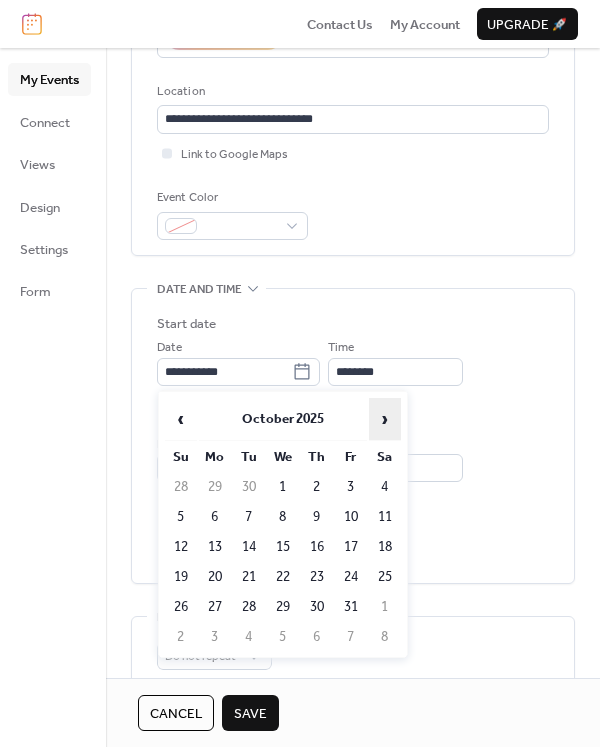 click on "›" at bounding box center [385, 419] 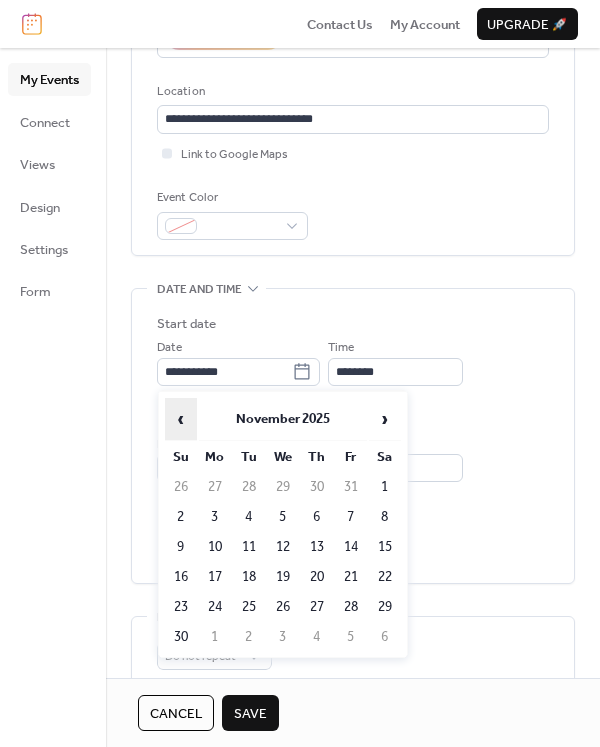 click on "‹" at bounding box center (181, 419) 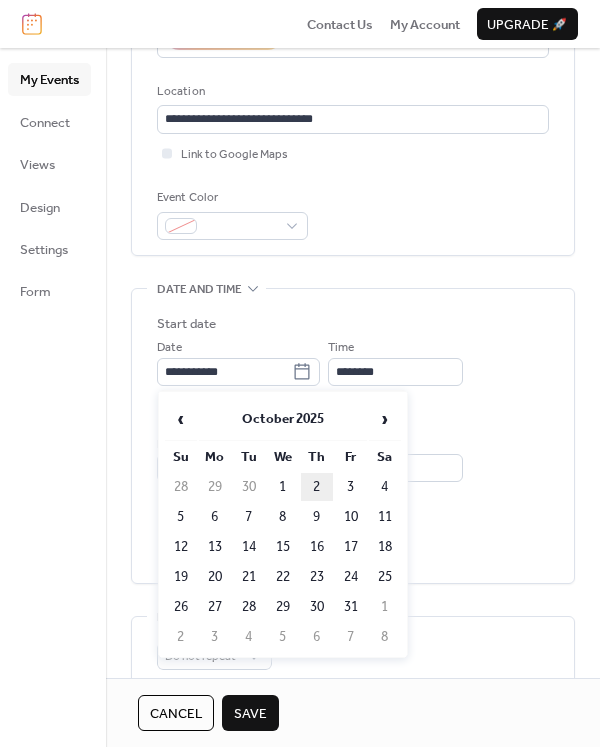 click on "2" at bounding box center [317, 487] 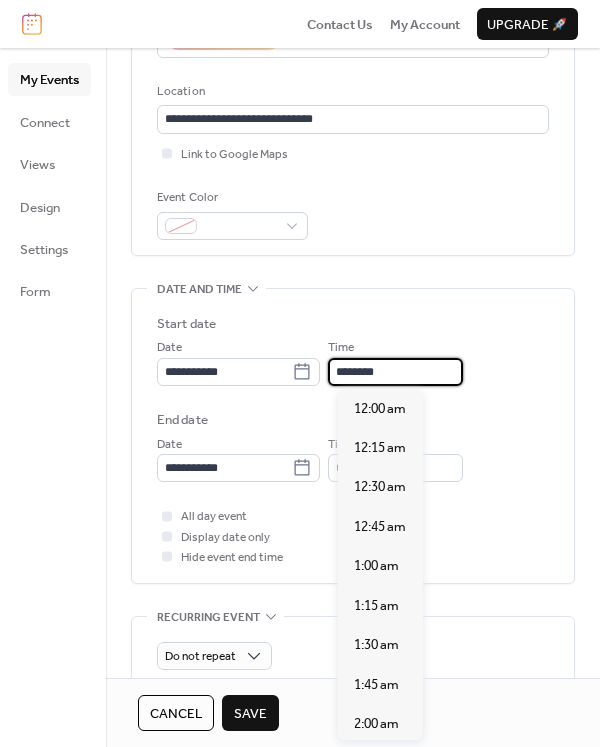 click on "********" at bounding box center (395, 372) 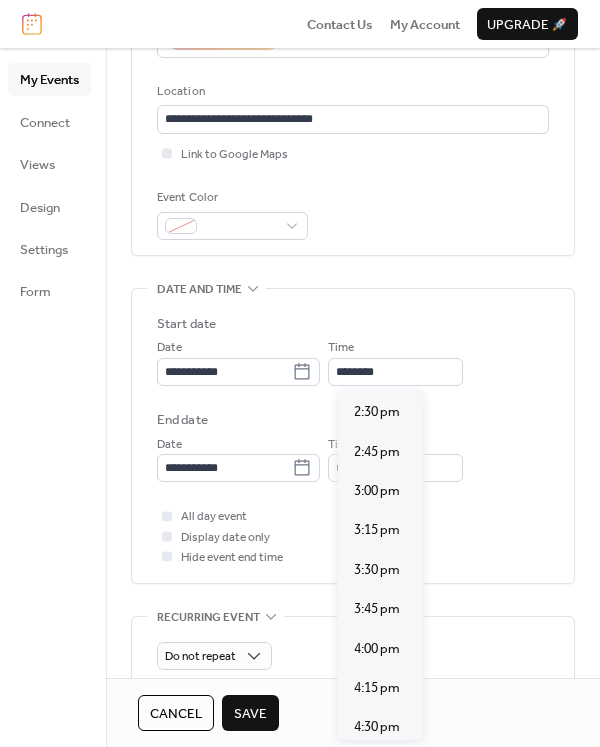 scroll, scrollTop: 2298, scrollLeft: 0, axis: vertical 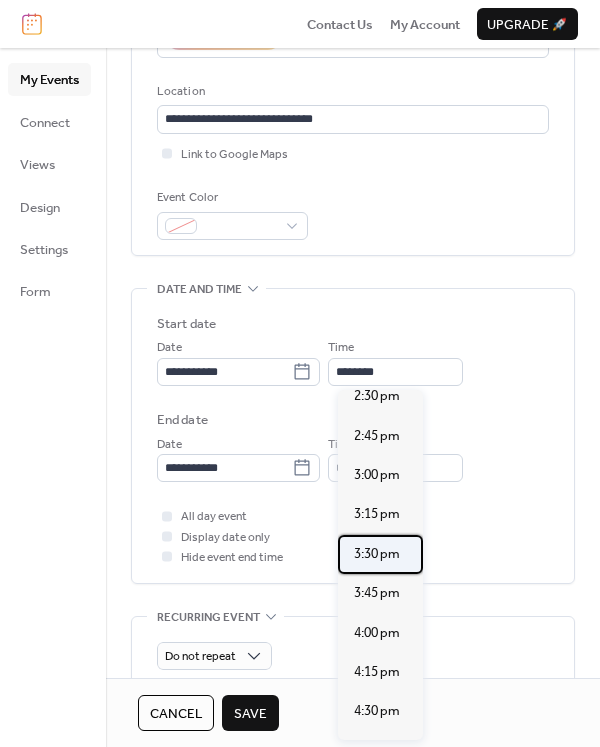 click on "3:30 pm" at bounding box center (377, 554) 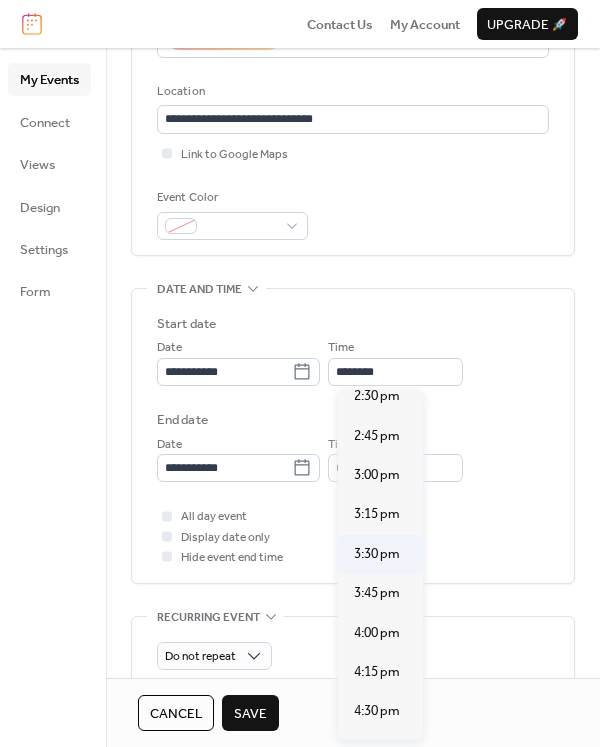 type on "*******" 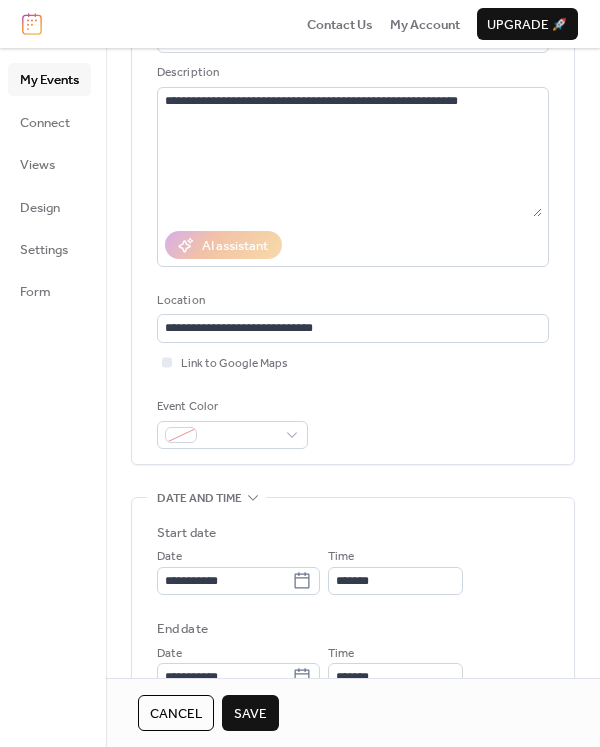 scroll, scrollTop: 171, scrollLeft: 0, axis: vertical 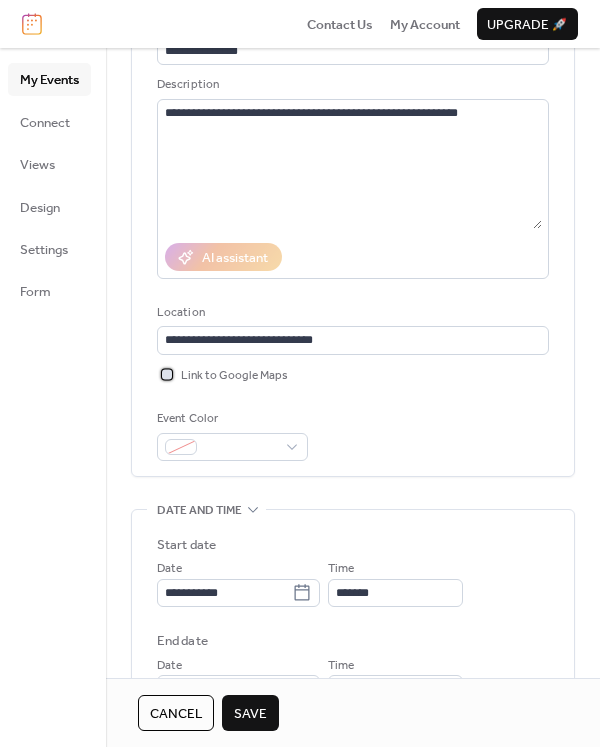 click at bounding box center [167, 374] 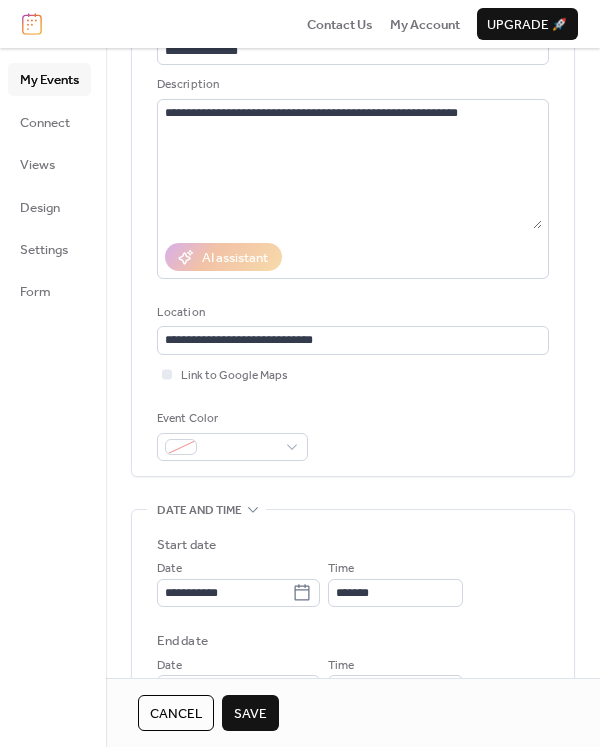 click on "Save" at bounding box center (250, 714) 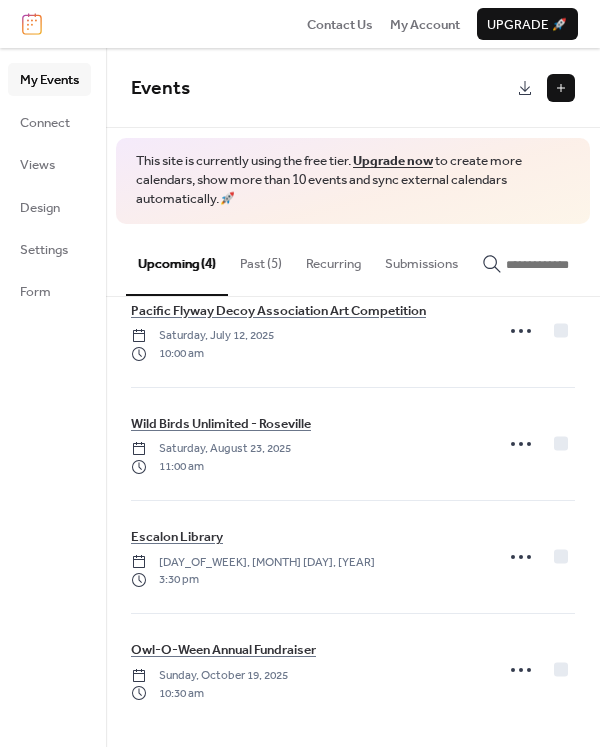 scroll, scrollTop: 47, scrollLeft: 0, axis: vertical 